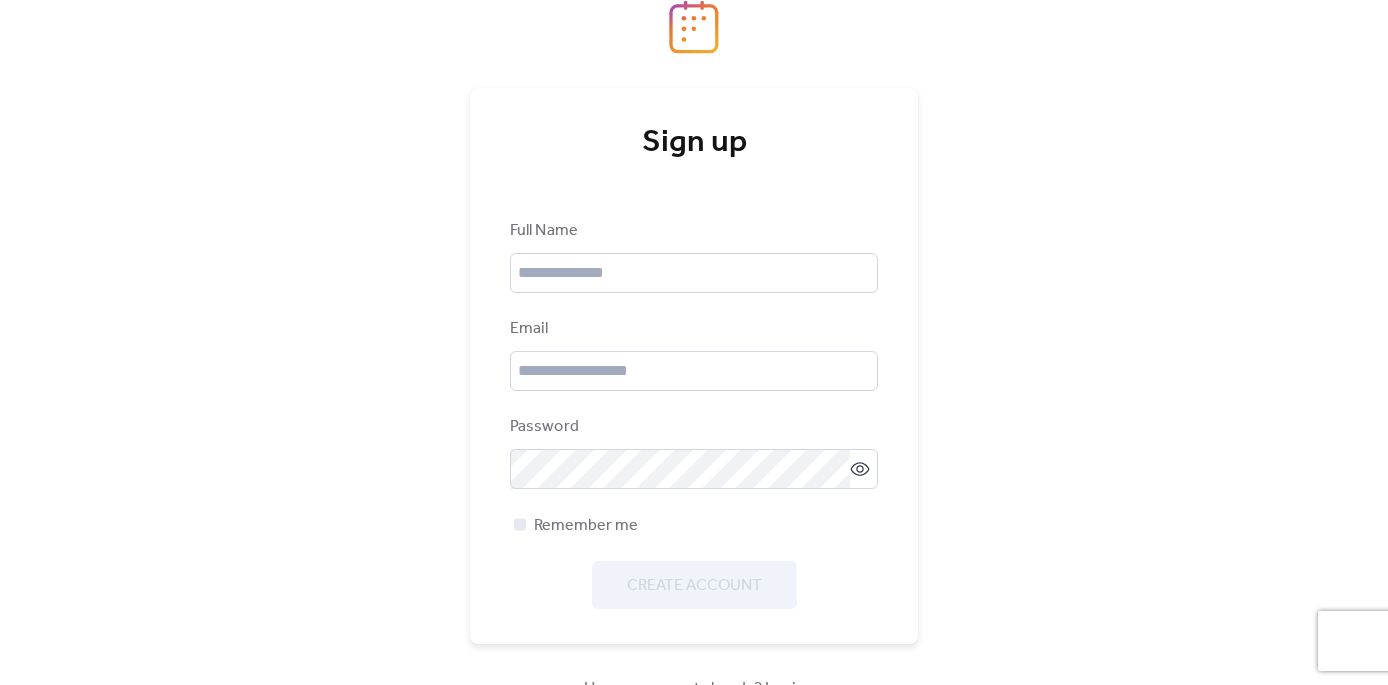 scroll, scrollTop: 0, scrollLeft: 0, axis: both 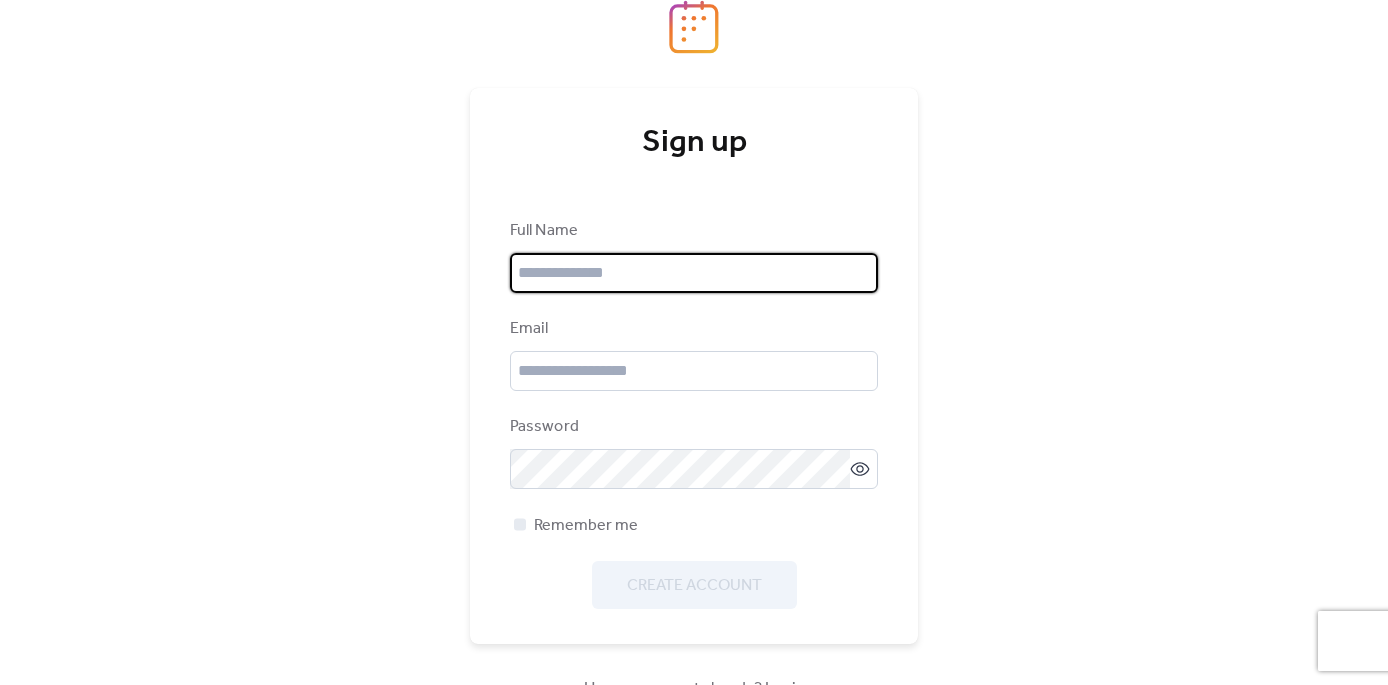 click at bounding box center (694, 273) 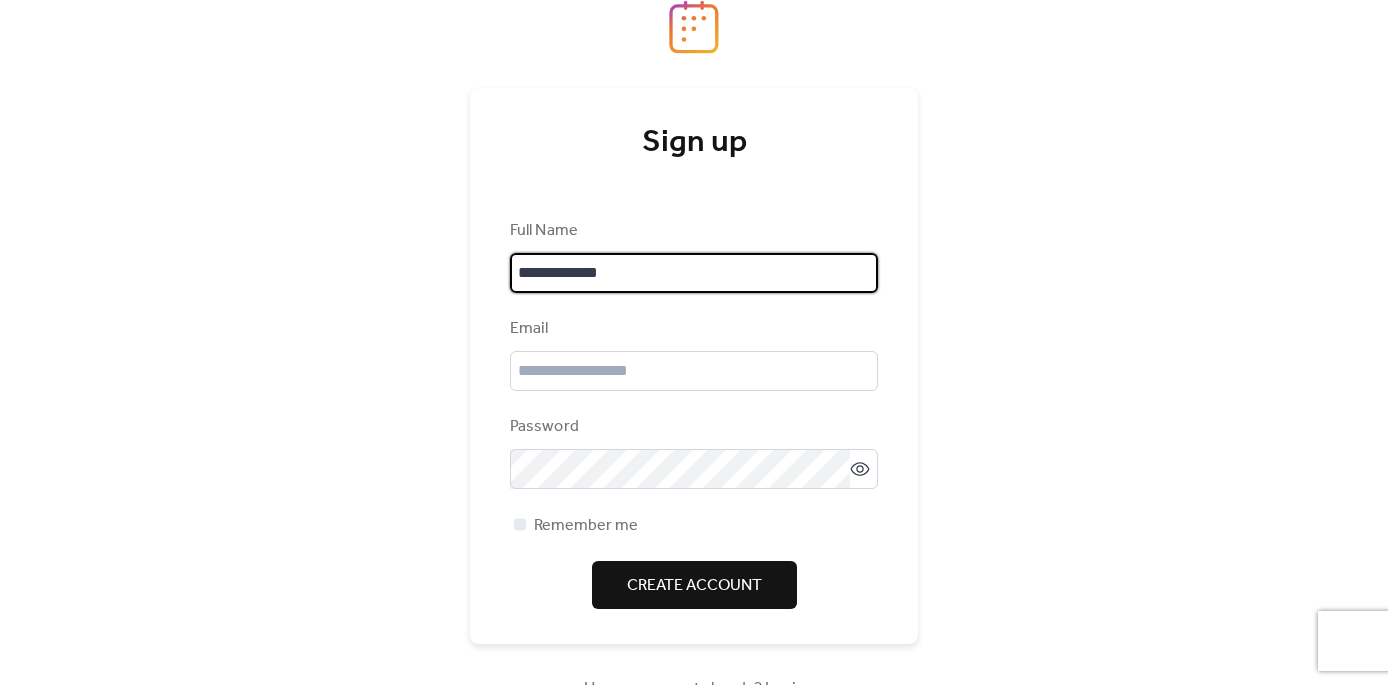 type on "**********" 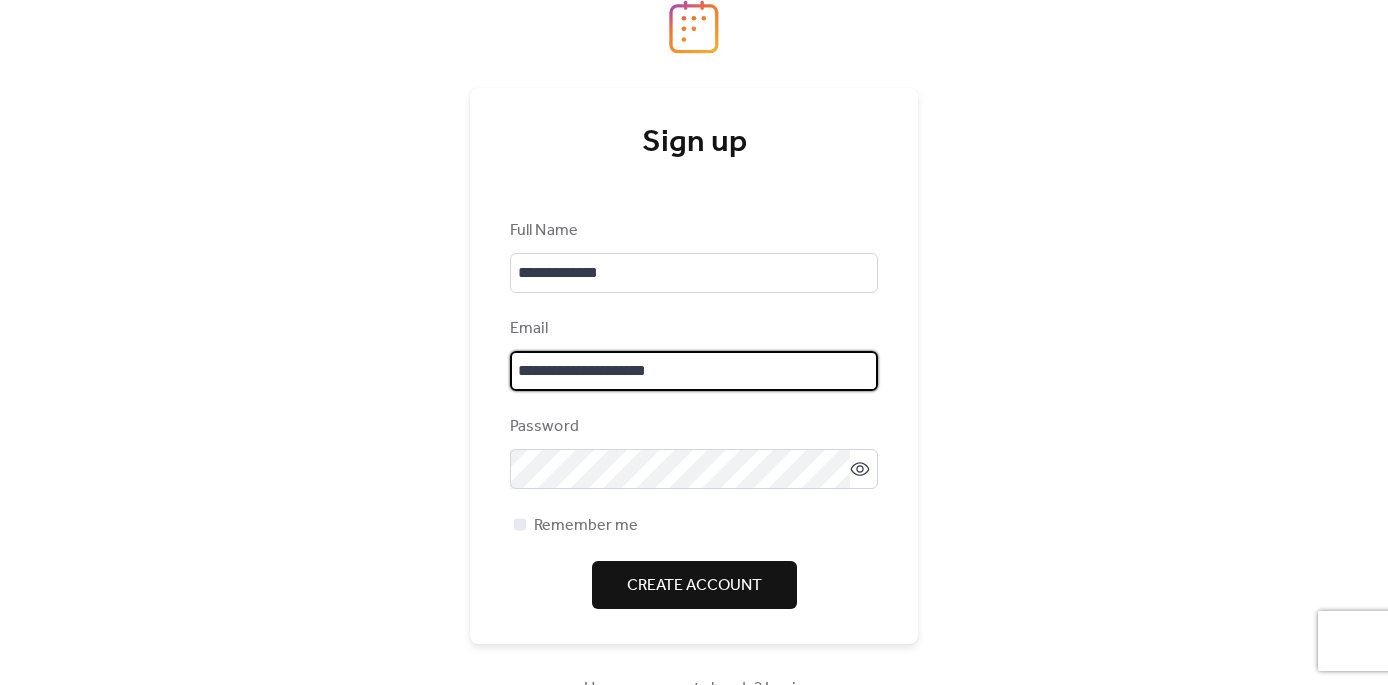 click on "**********" at bounding box center (694, 371) 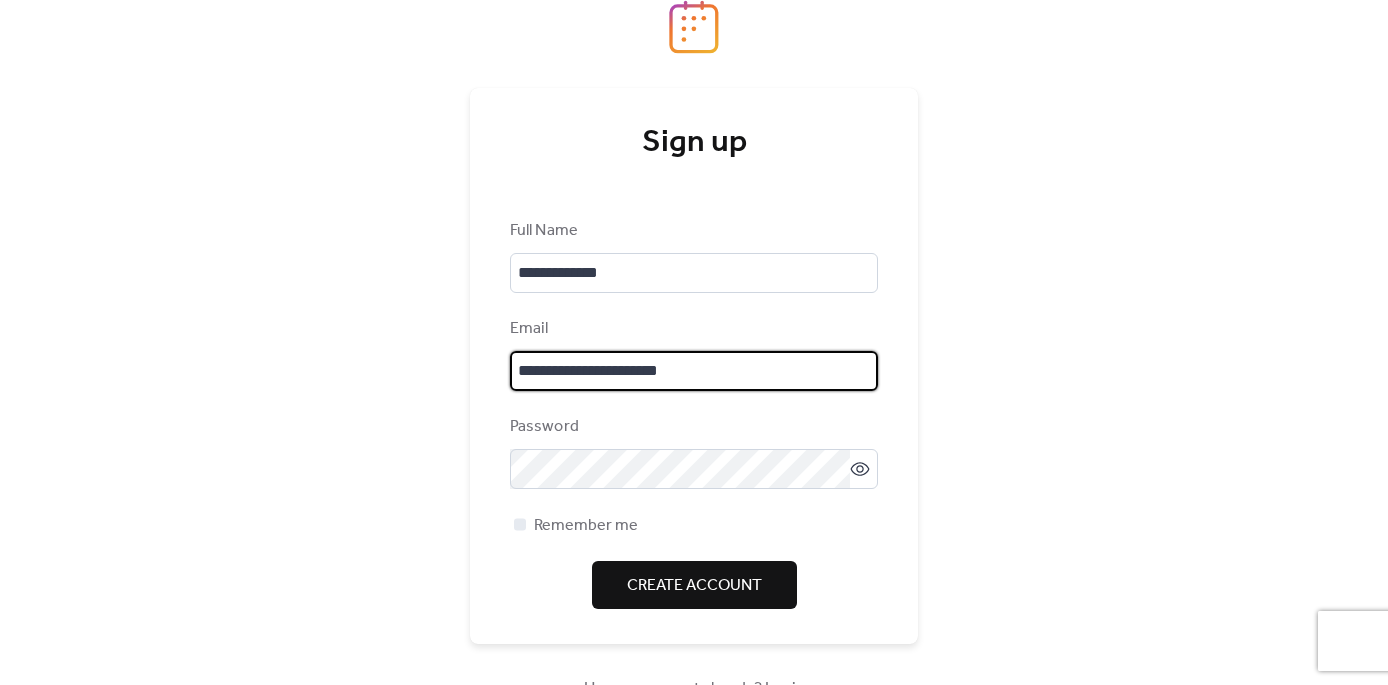 type on "**********" 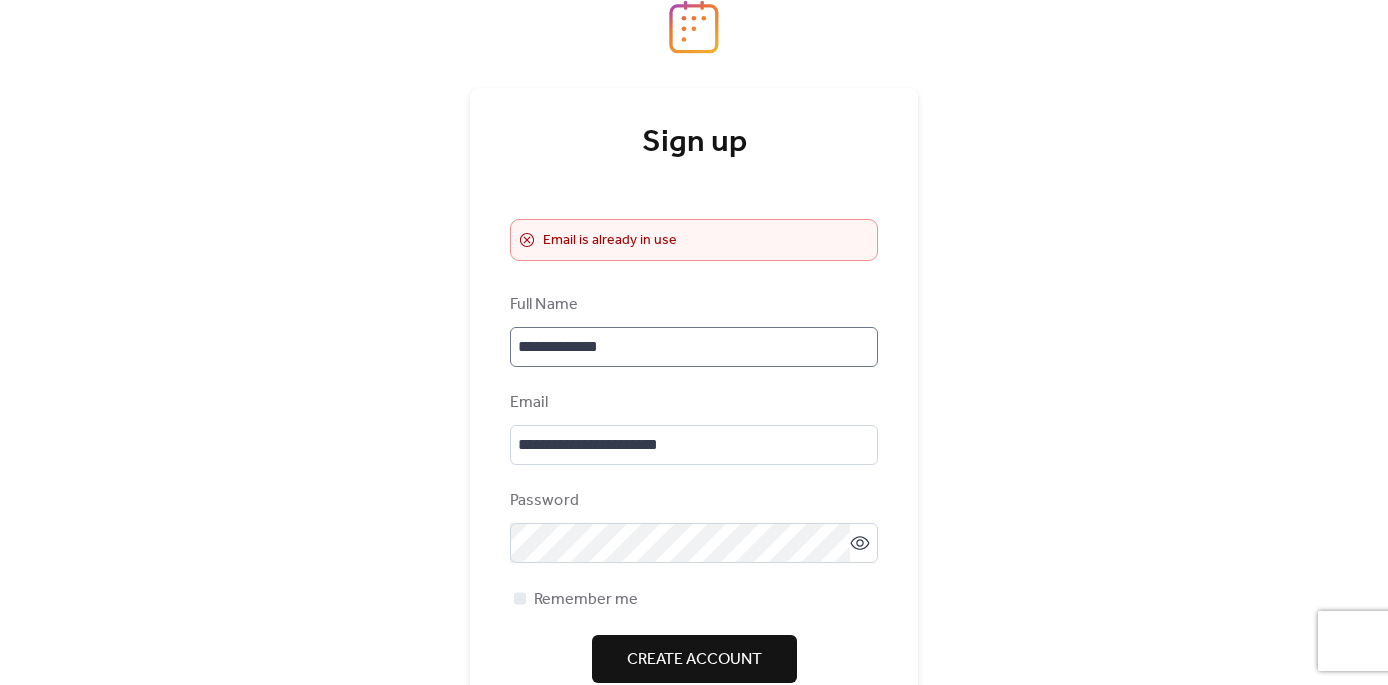 scroll, scrollTop: 3, scrollLeft: 0, axis: vertical 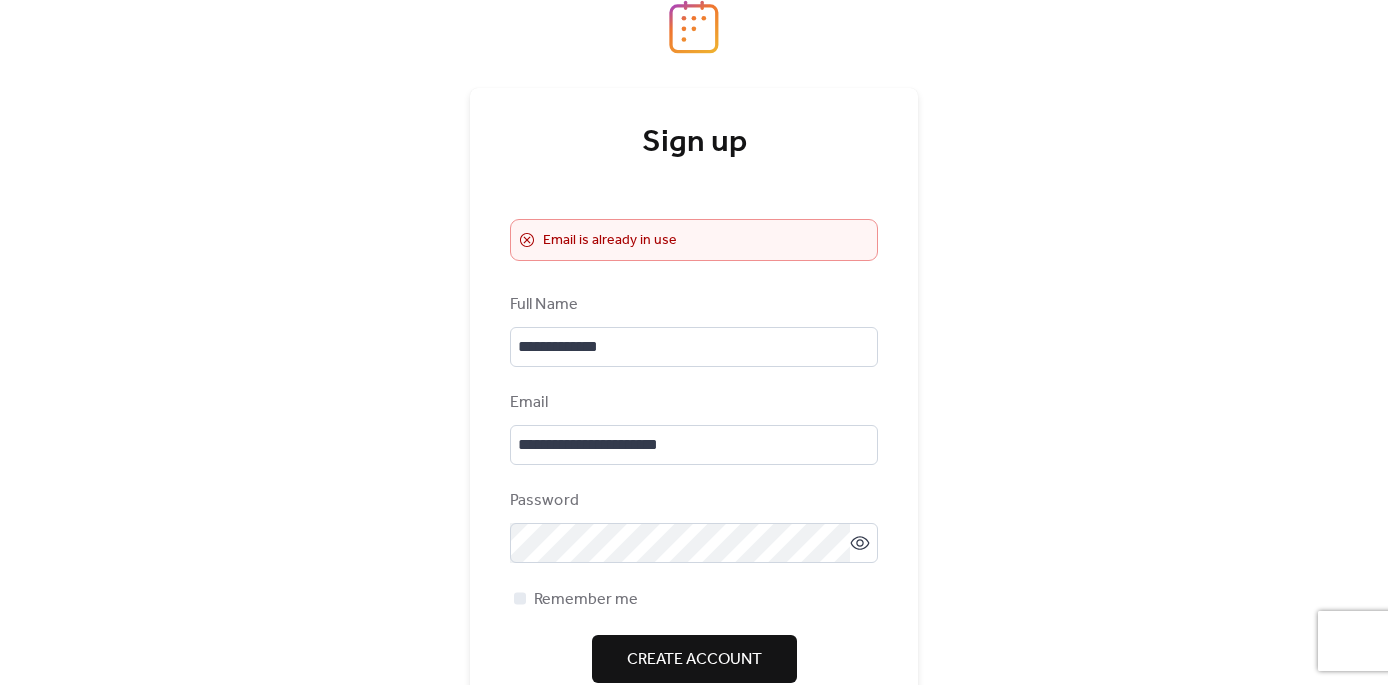 click on "Email is already in use" at bounding box center (610, 241) 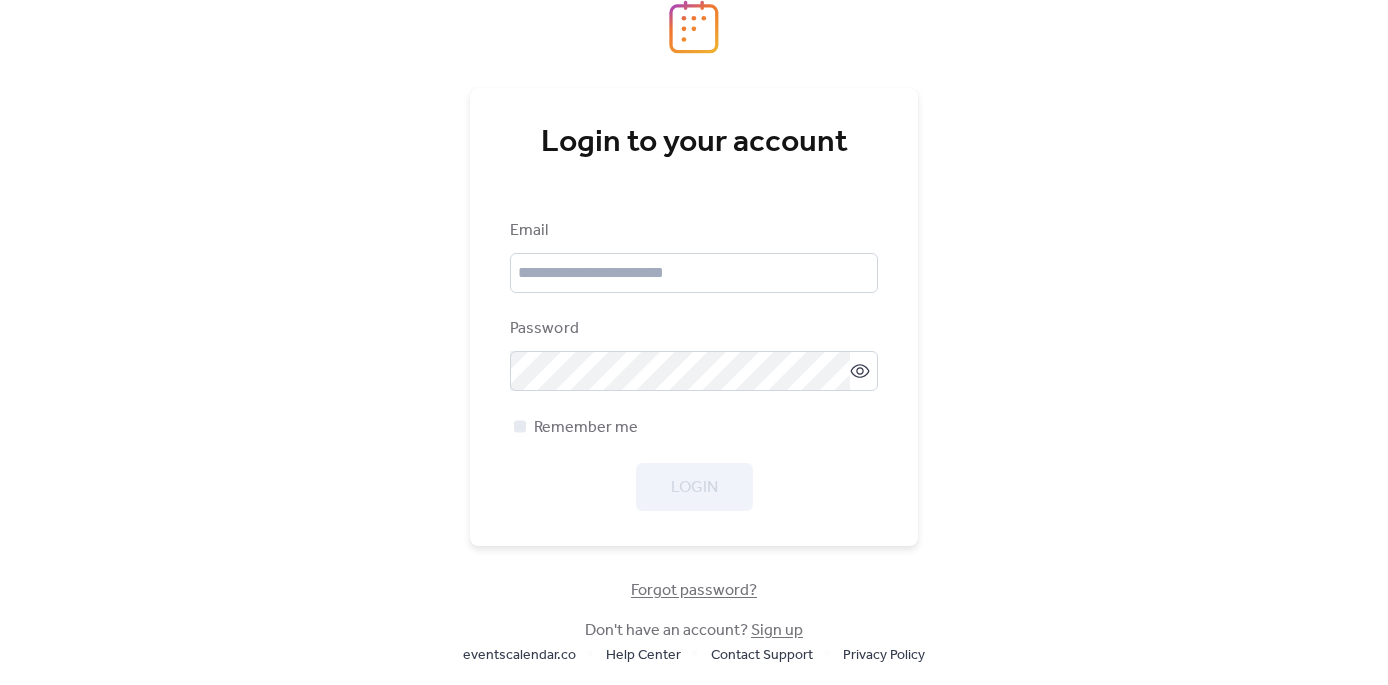 scroll, scrollTop: 0, scrollLeft: 0, axis: both 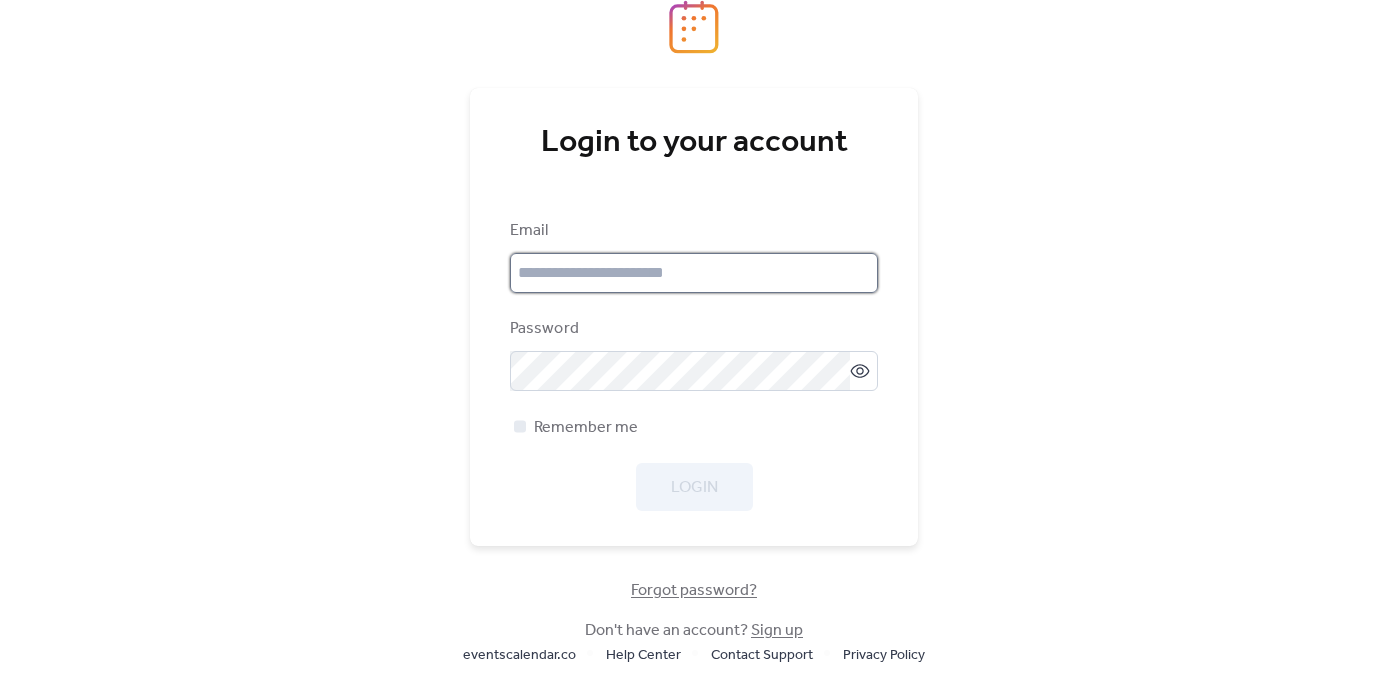 click at bounding box center [694, 273] 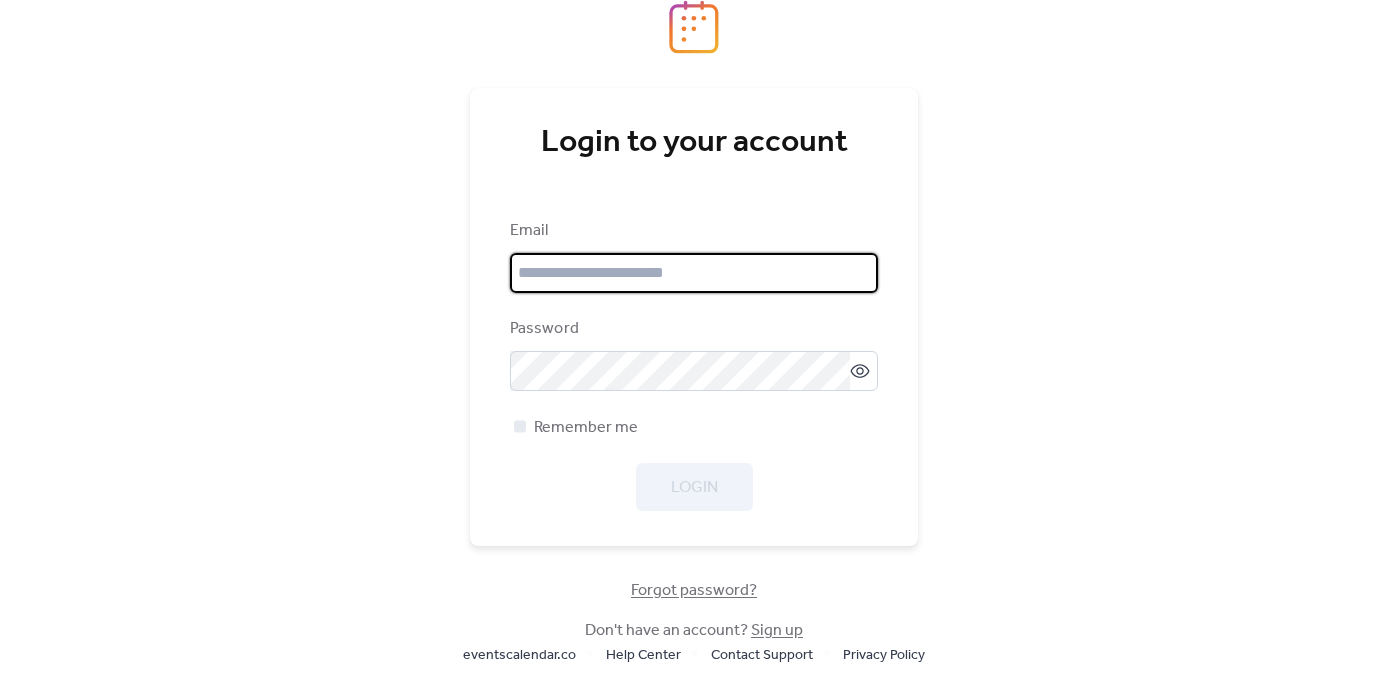 type on "**********" 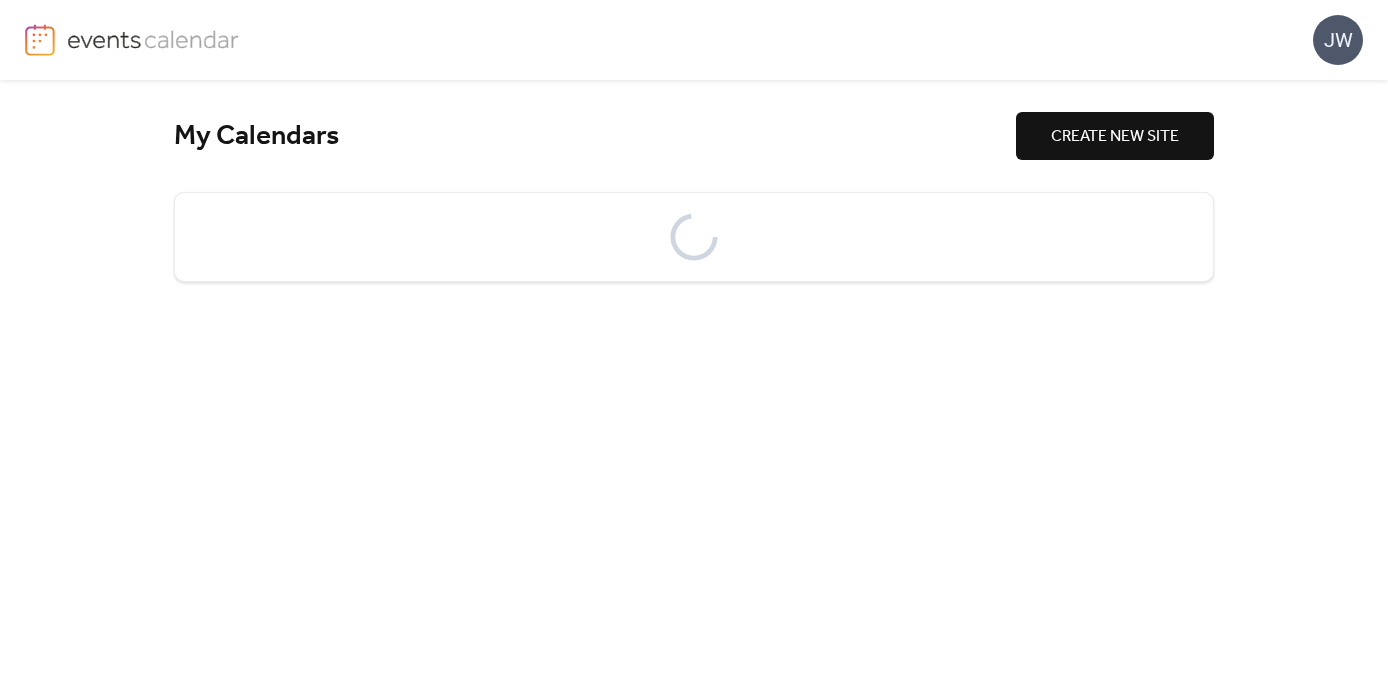 scroll, scrollTop: 0, scrollLeft: 0, axis: both 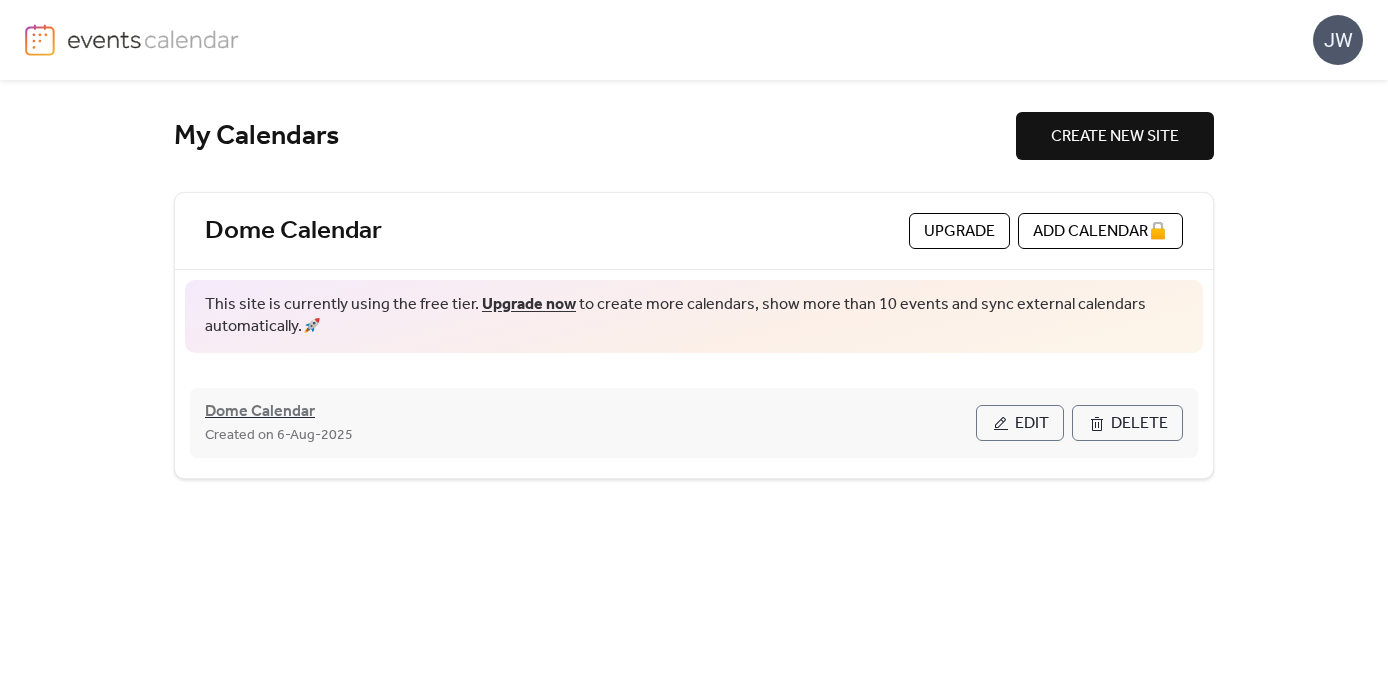 click on "Dome Calendar" at bounding box center (260, 412) 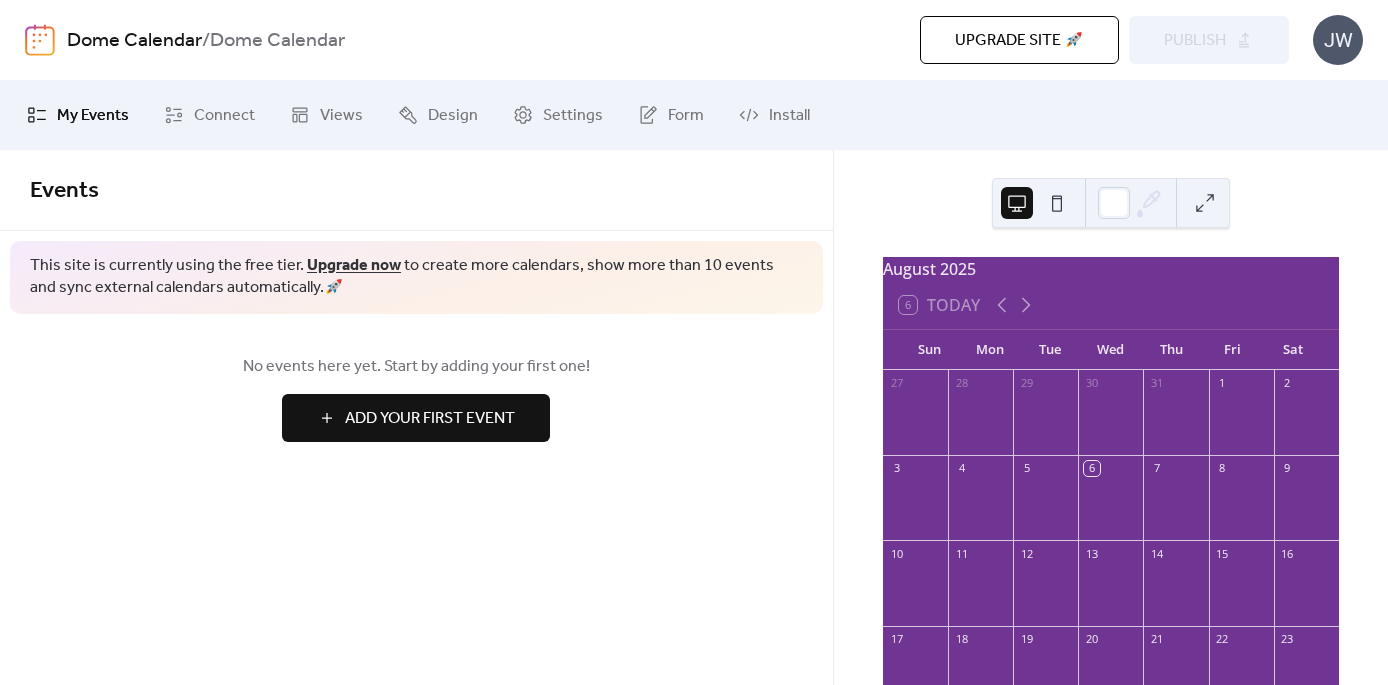 click on "Add Your First Event" at bounding box center (430, 419) 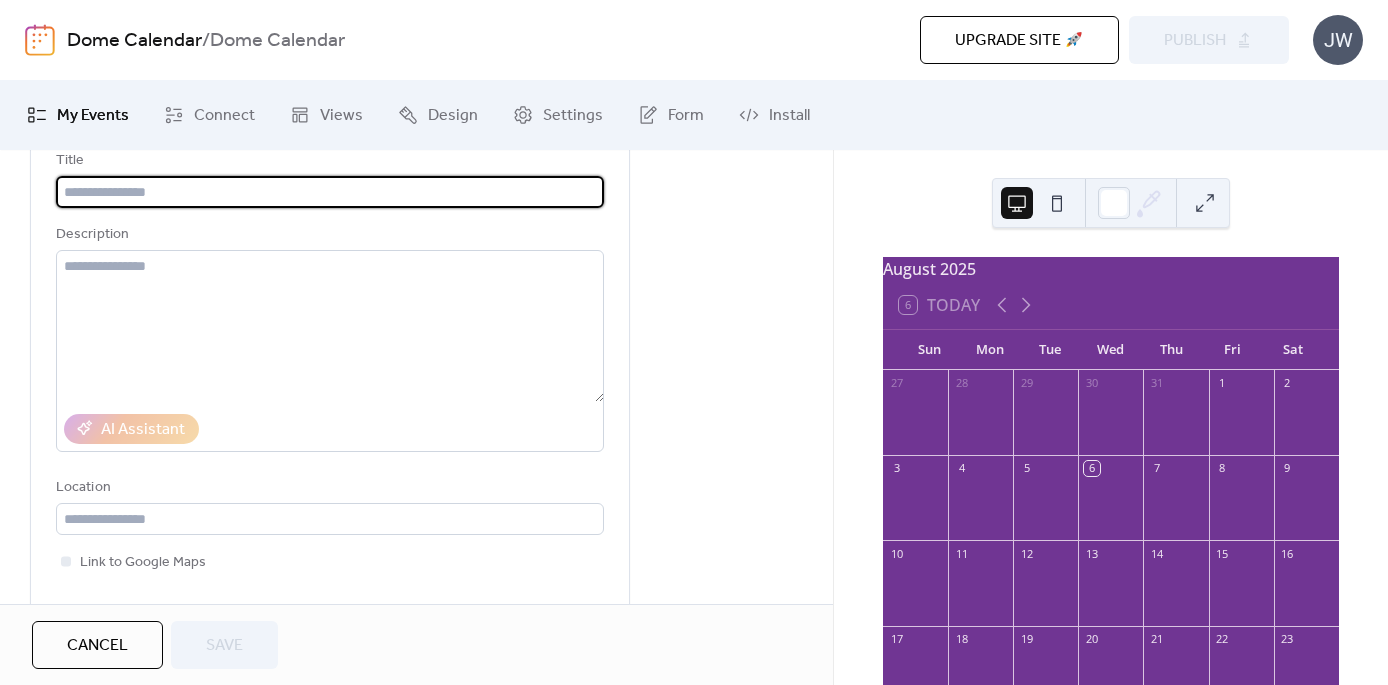 scroll, scrollTop: 0, scrollLeft: 0, axis: both 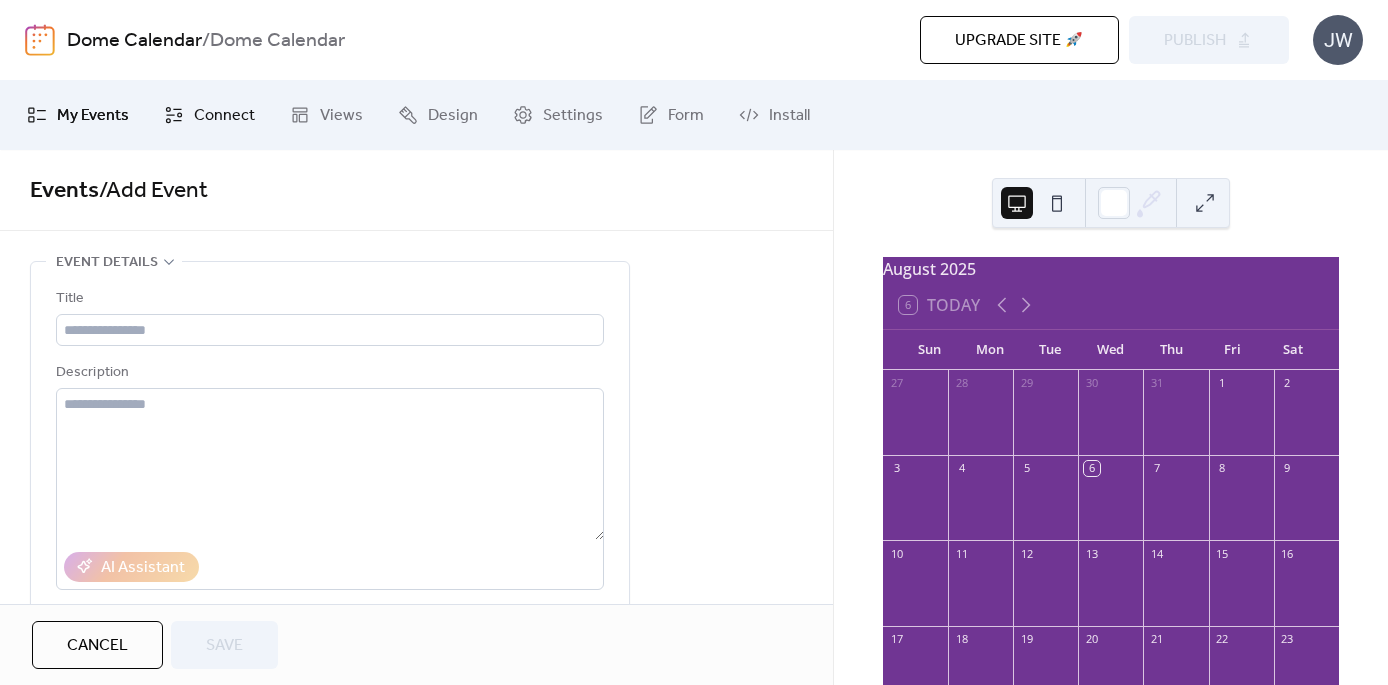 click on "Connect" at bounding box center [209, 115] 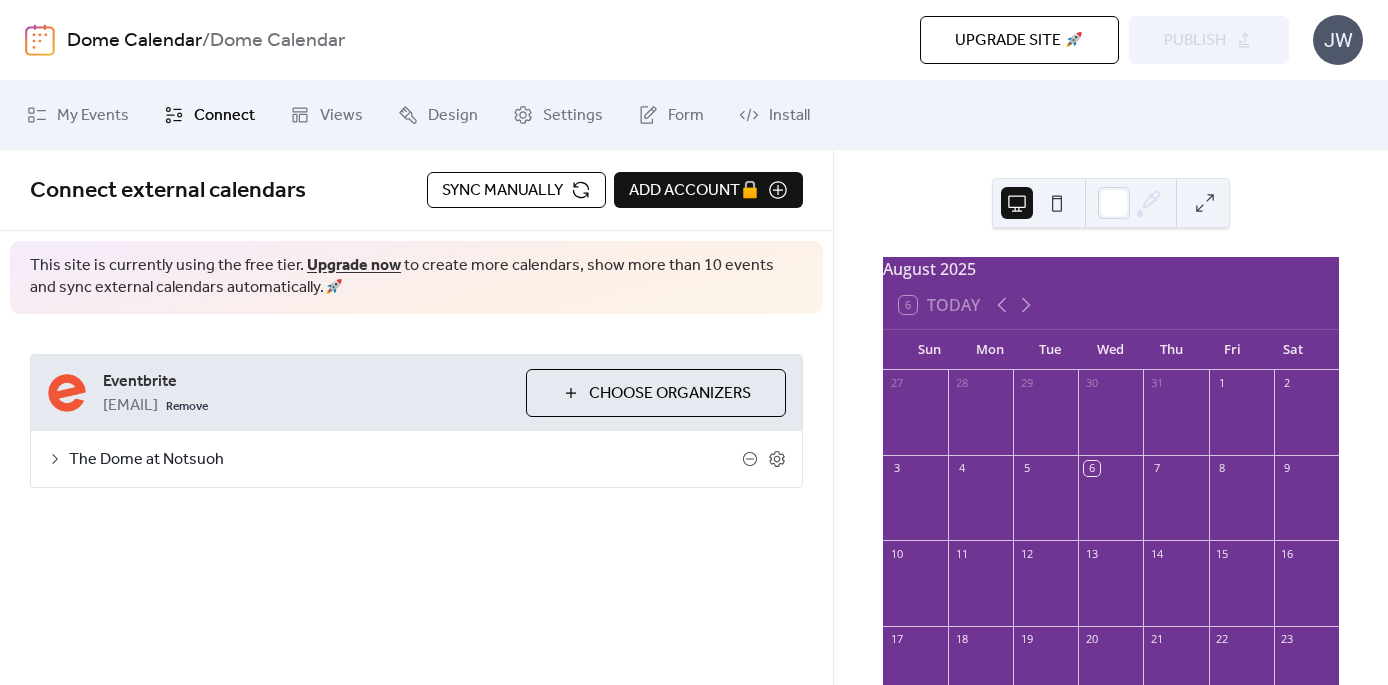 click on "The Dome at Notsuoh" at bounding box center (405, 460) 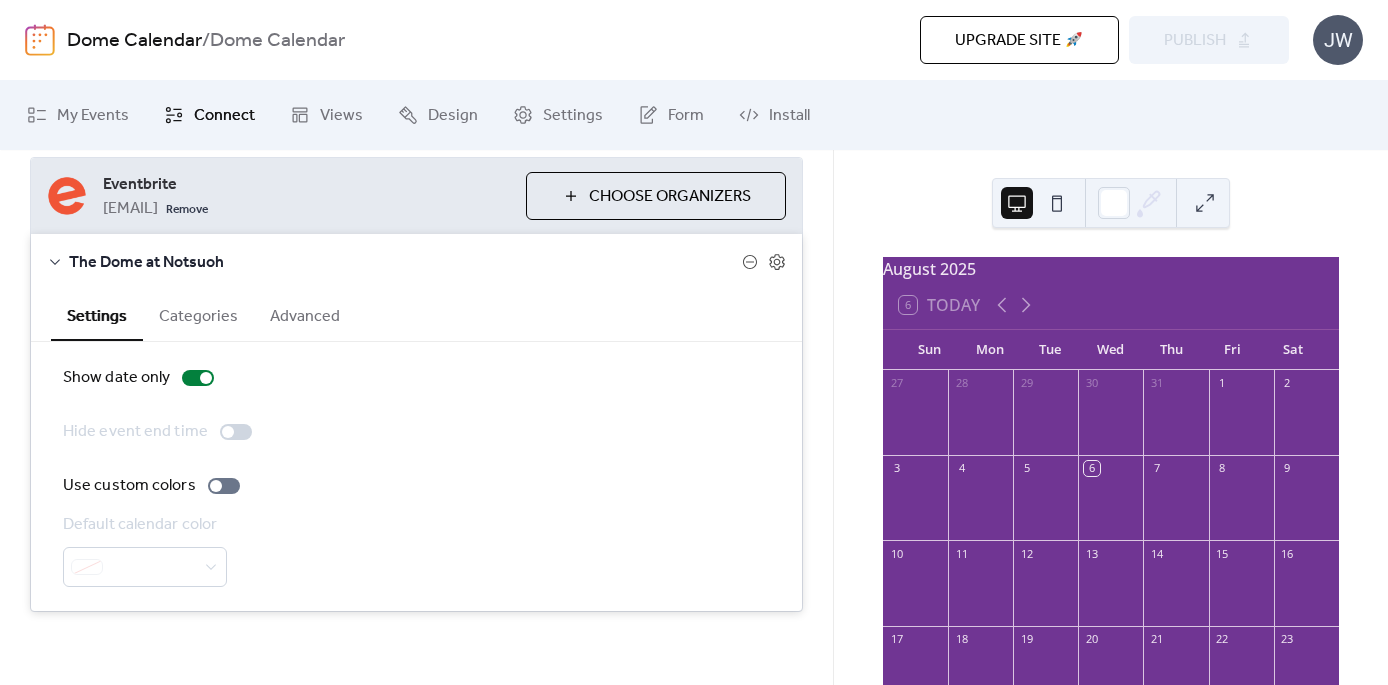 scroll, scrollTop: 204, scrollLeft: 0, axis: vertical 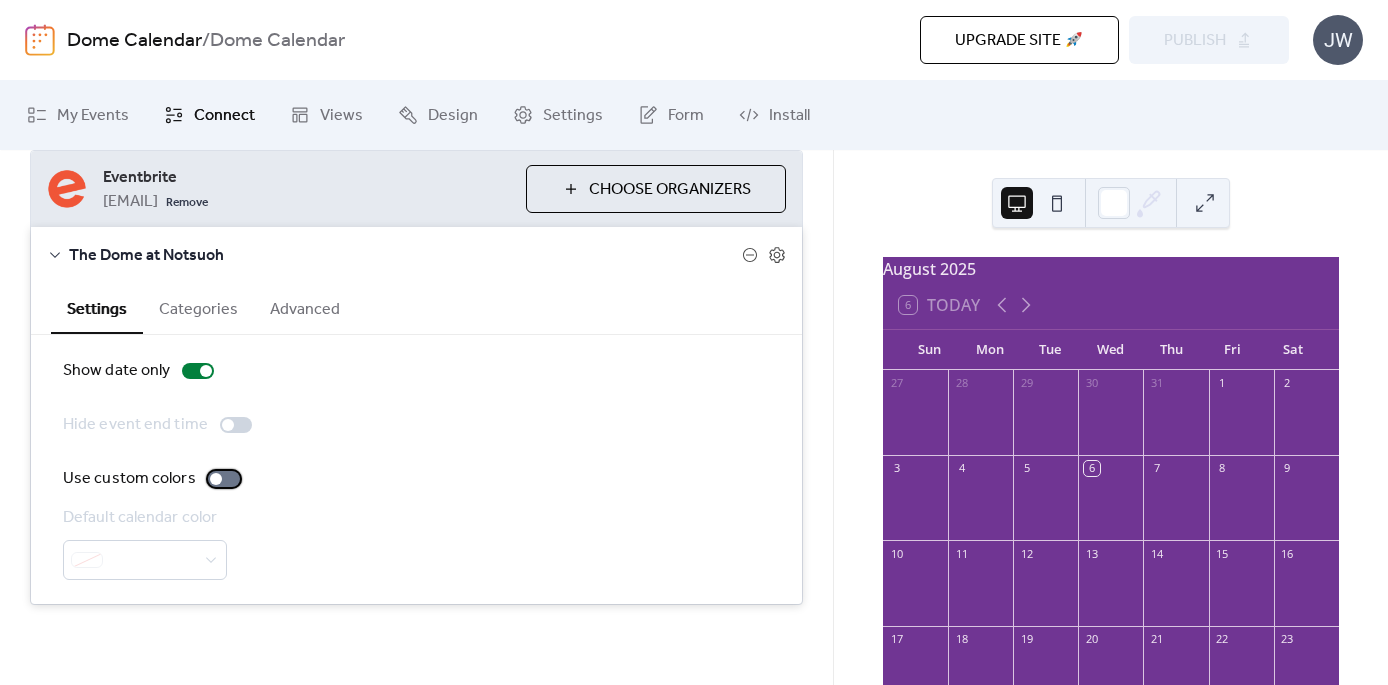 click at bounding box center [224, 479] 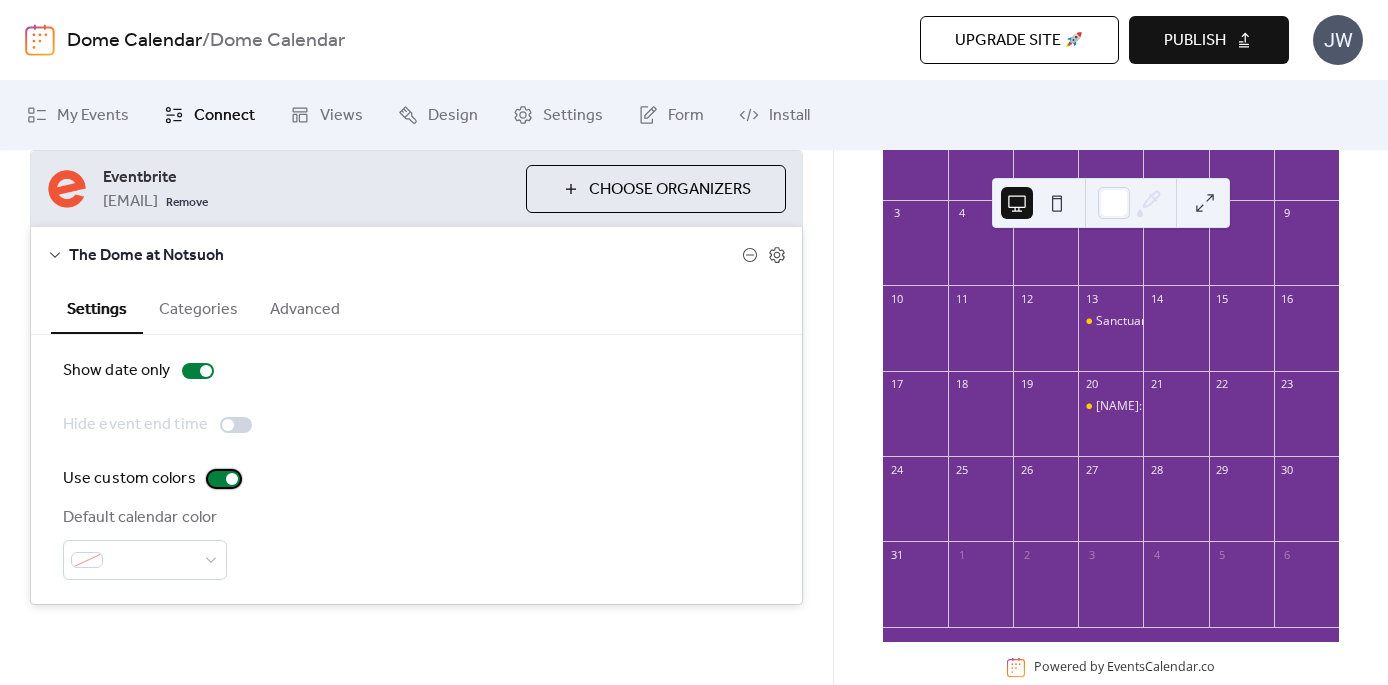 scroll, scrollTop: 262, scrollLeft: 0, axis: vertical 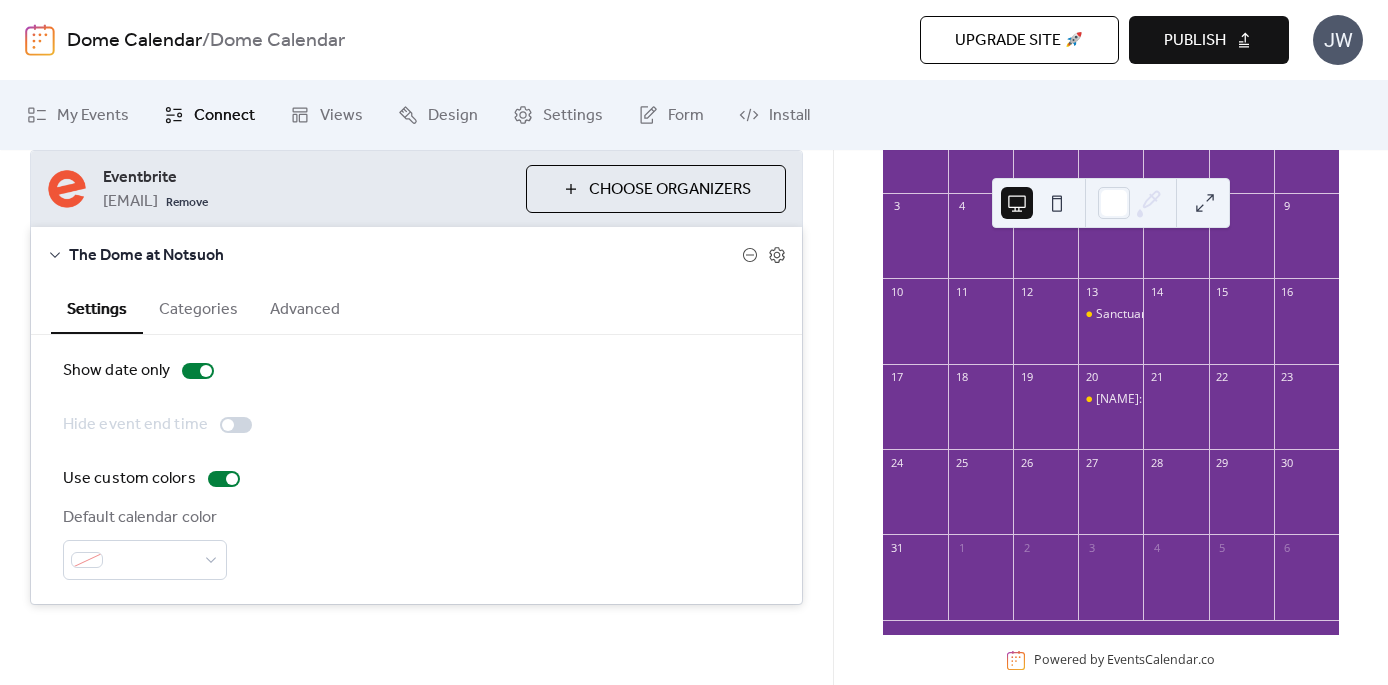 click on "Categories" at bounding box center (198, 307) 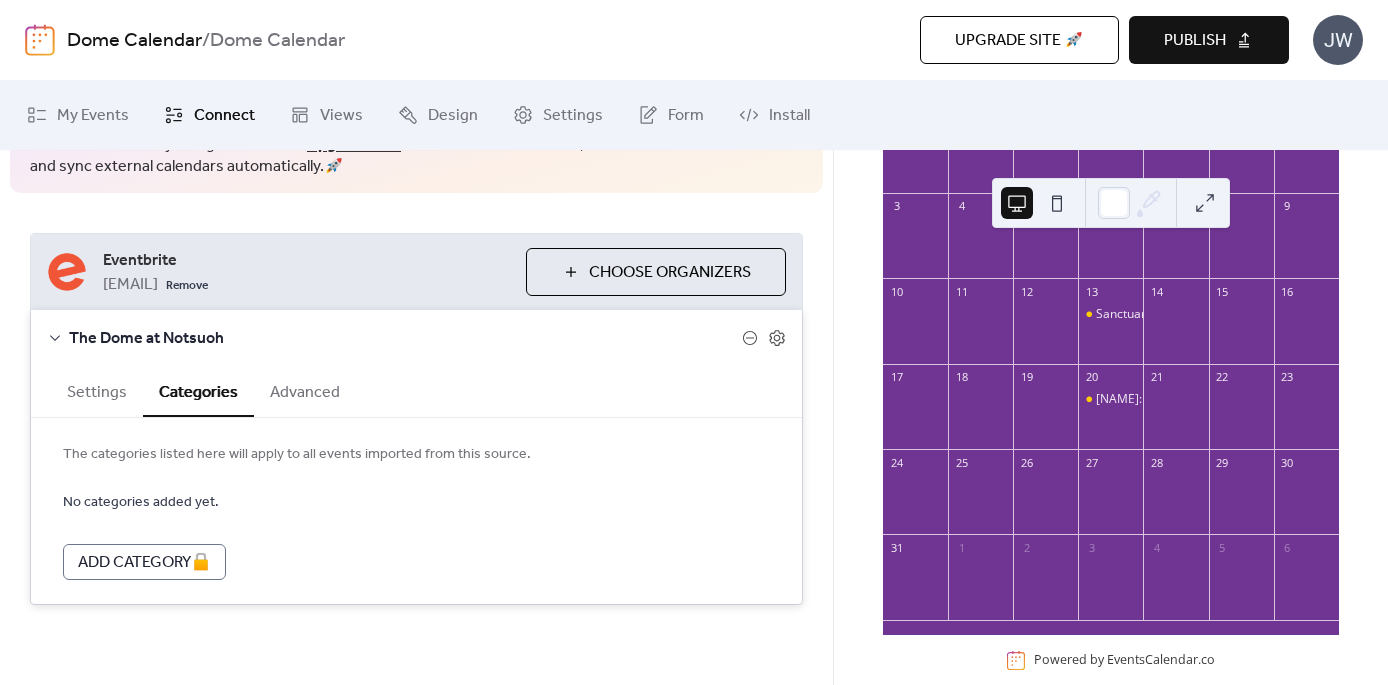 click on "Advanced" at bounding box center [305, 390] 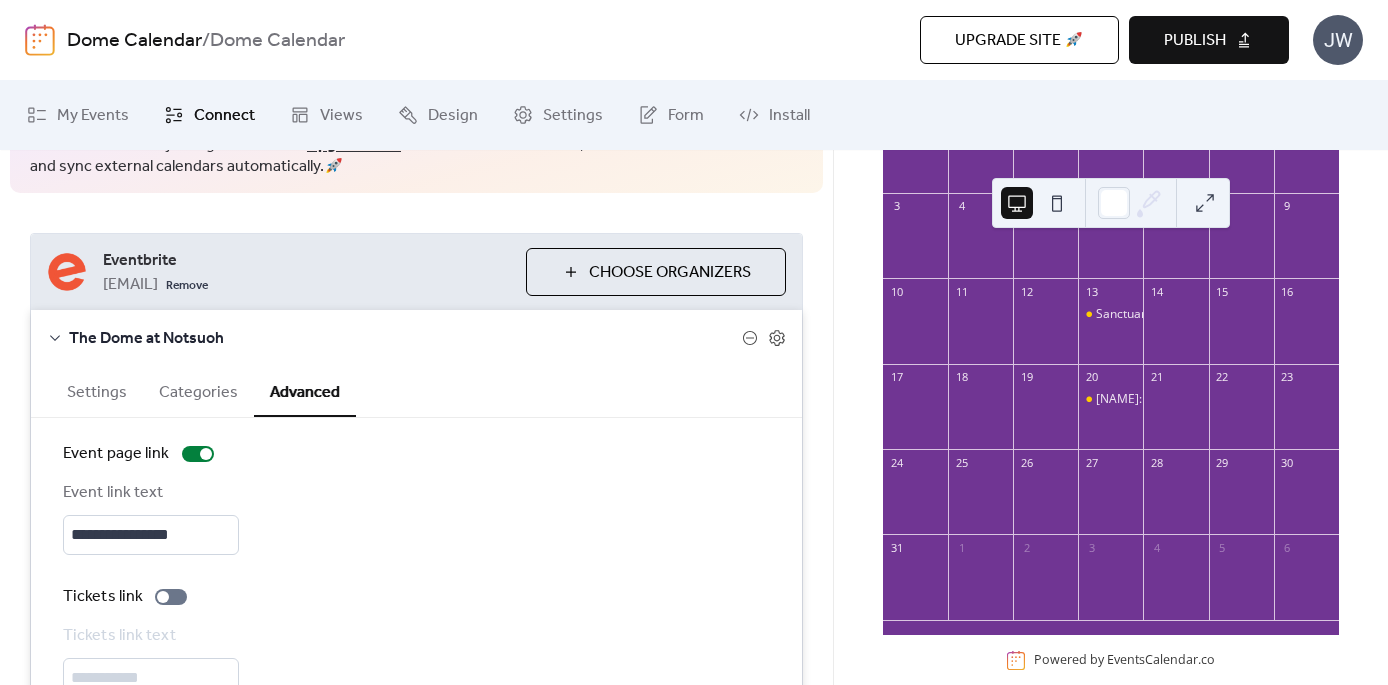 click on "Settings" at bounding box center [97, 390] 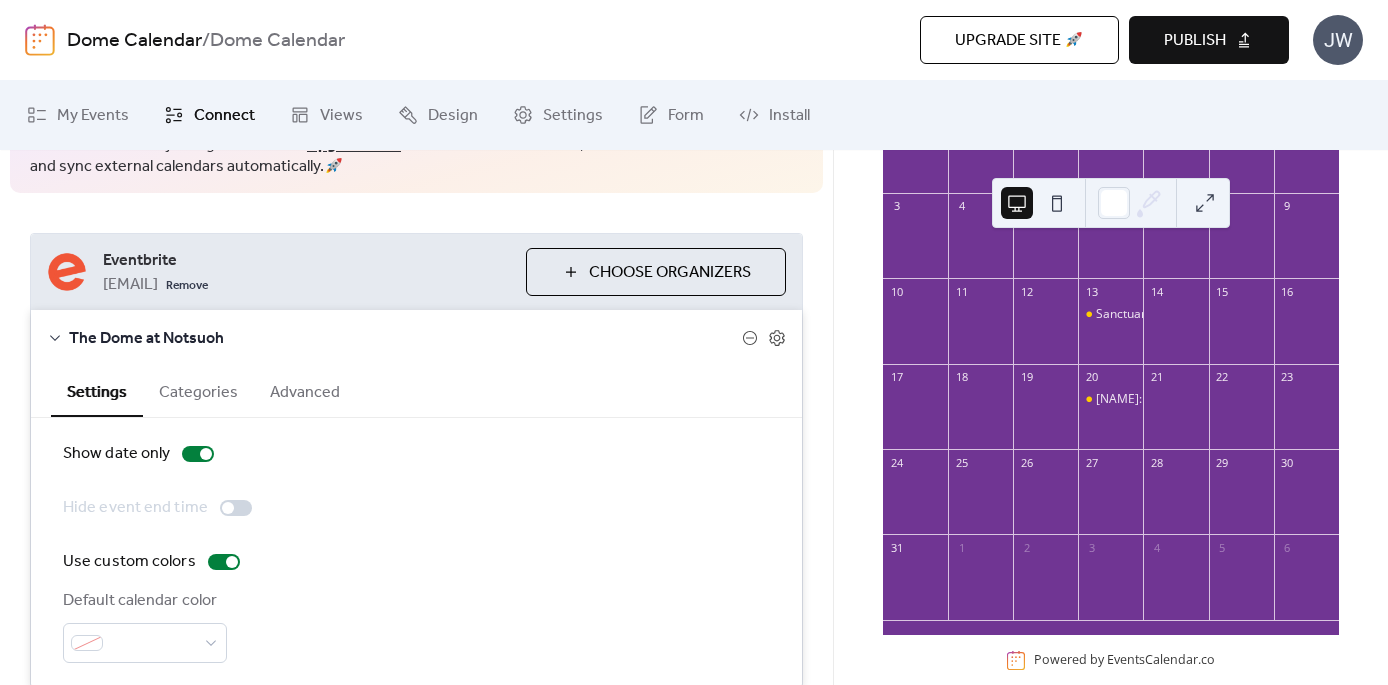 click on "Publish" at bounding box center [1195, 41] 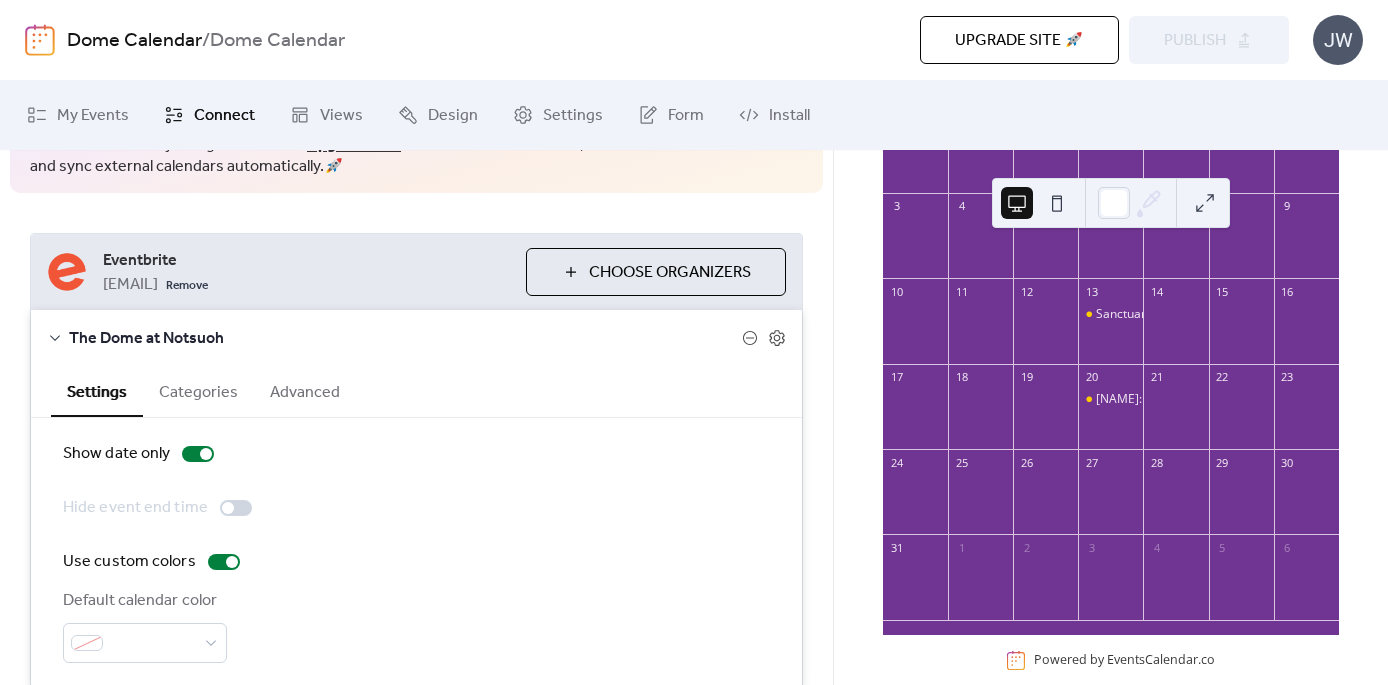 scroll, scrollTop: 0, scrollLeft: 0, axis: both 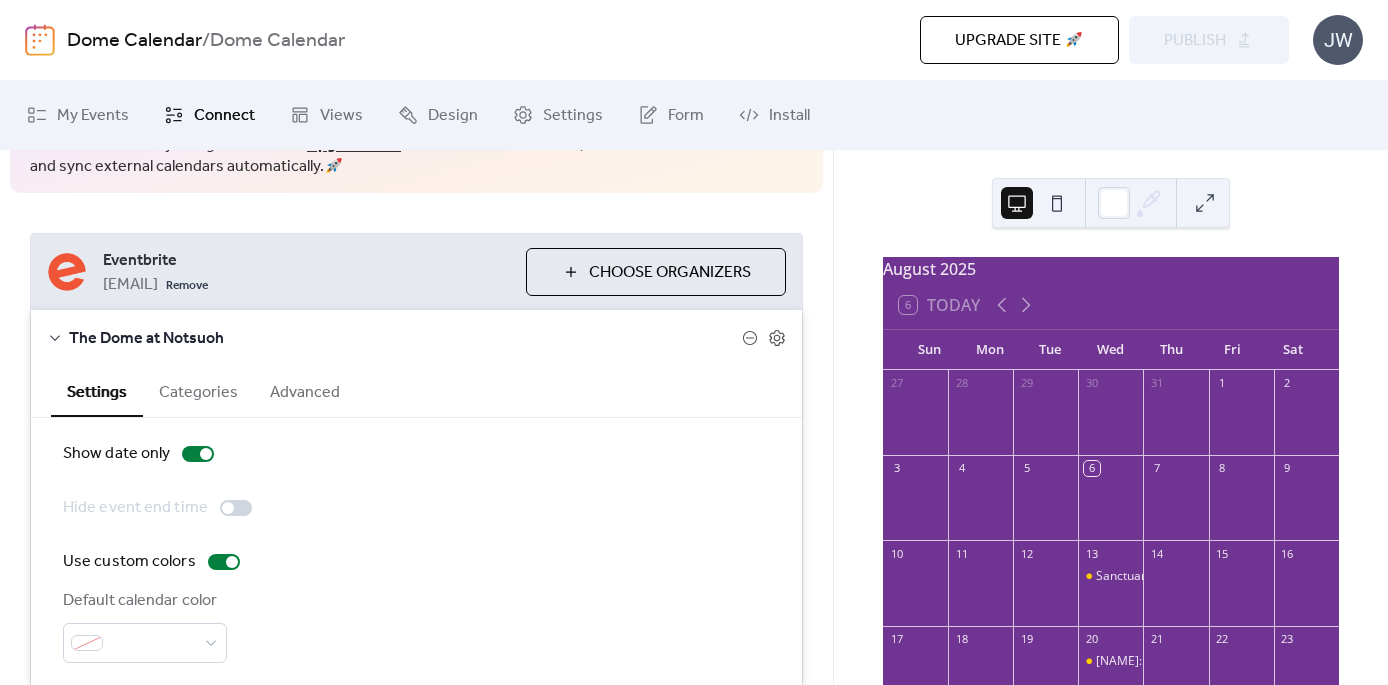 click at bounding box center (1057, 203) 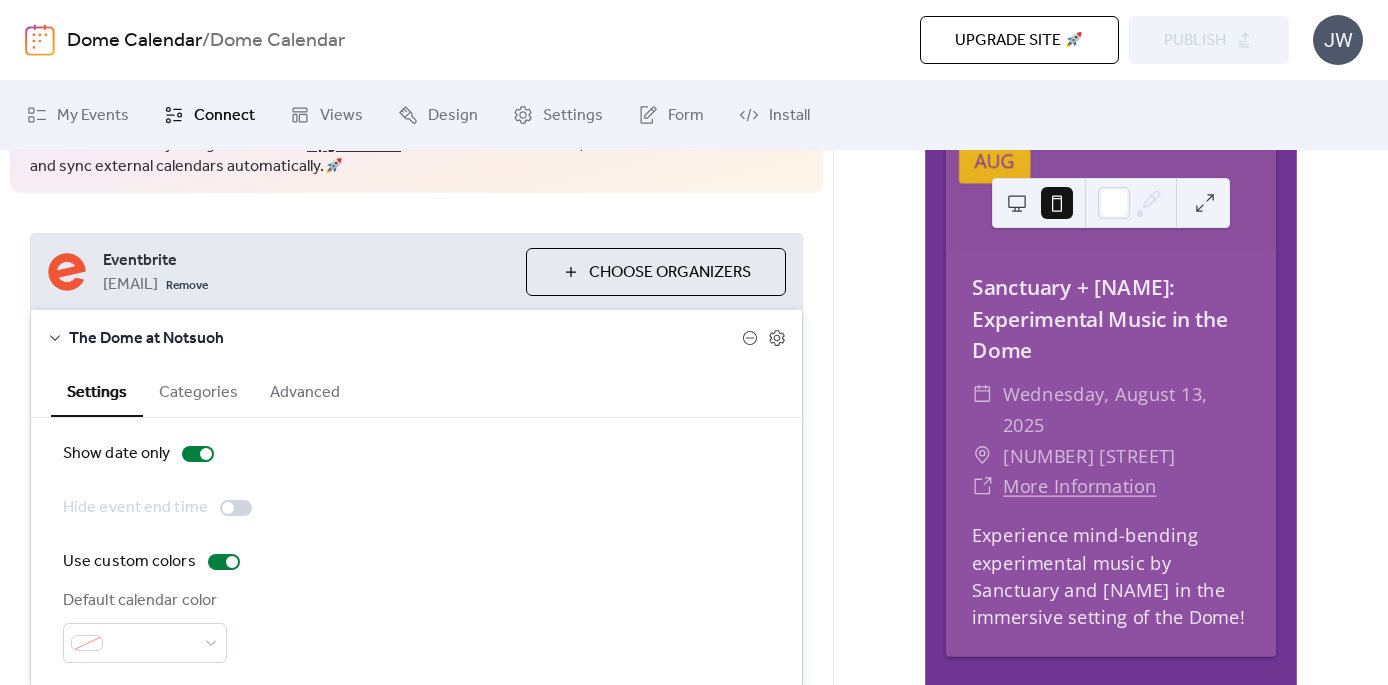 scroll, scrollTop: 0, scrollLeft: 0, axis: both 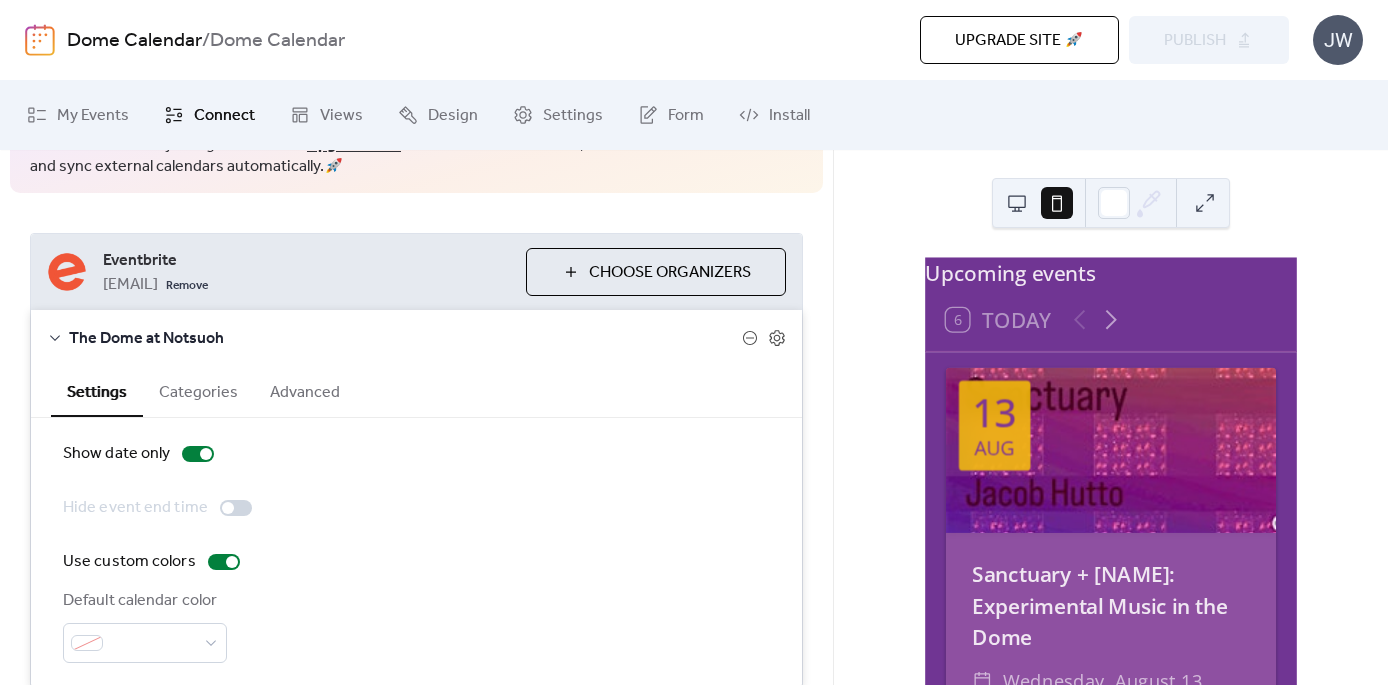 click at bounding box center (1017, 203) 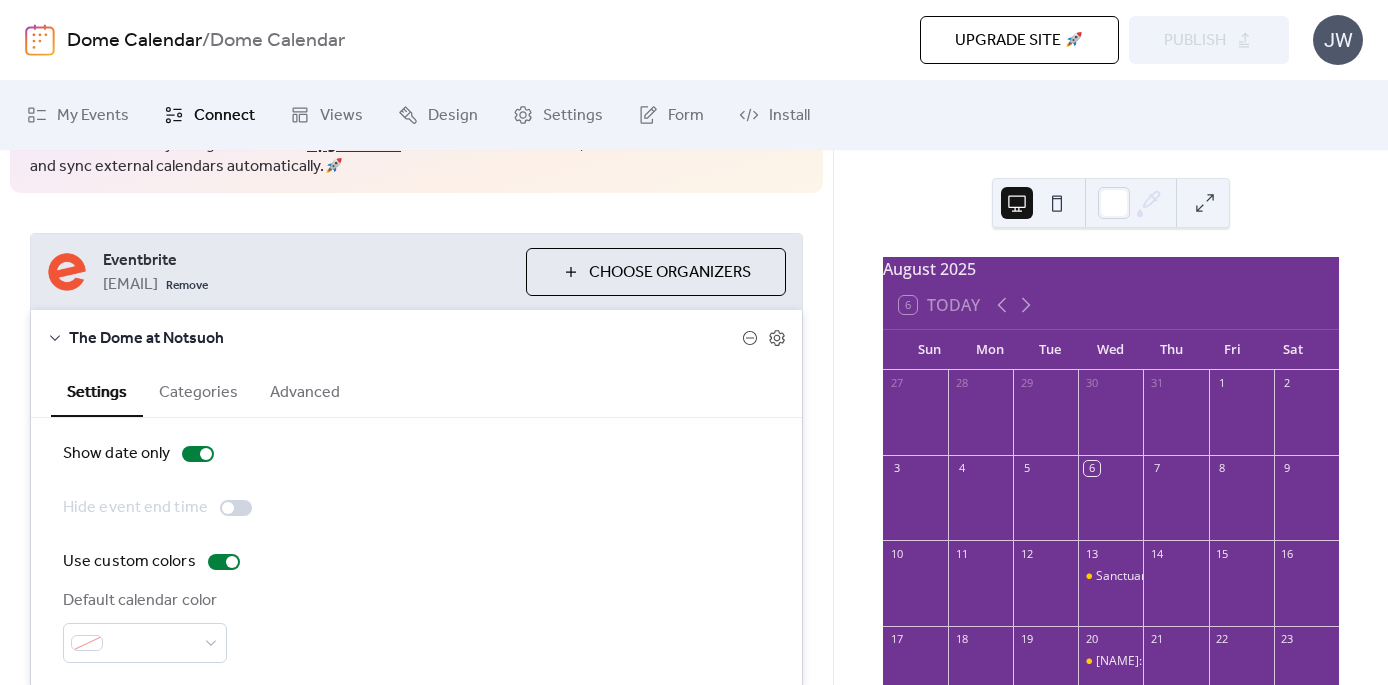 click on "Sanctuary + [NAME]: Experimental Music in the Dome" at bounding box center (1110, 576) 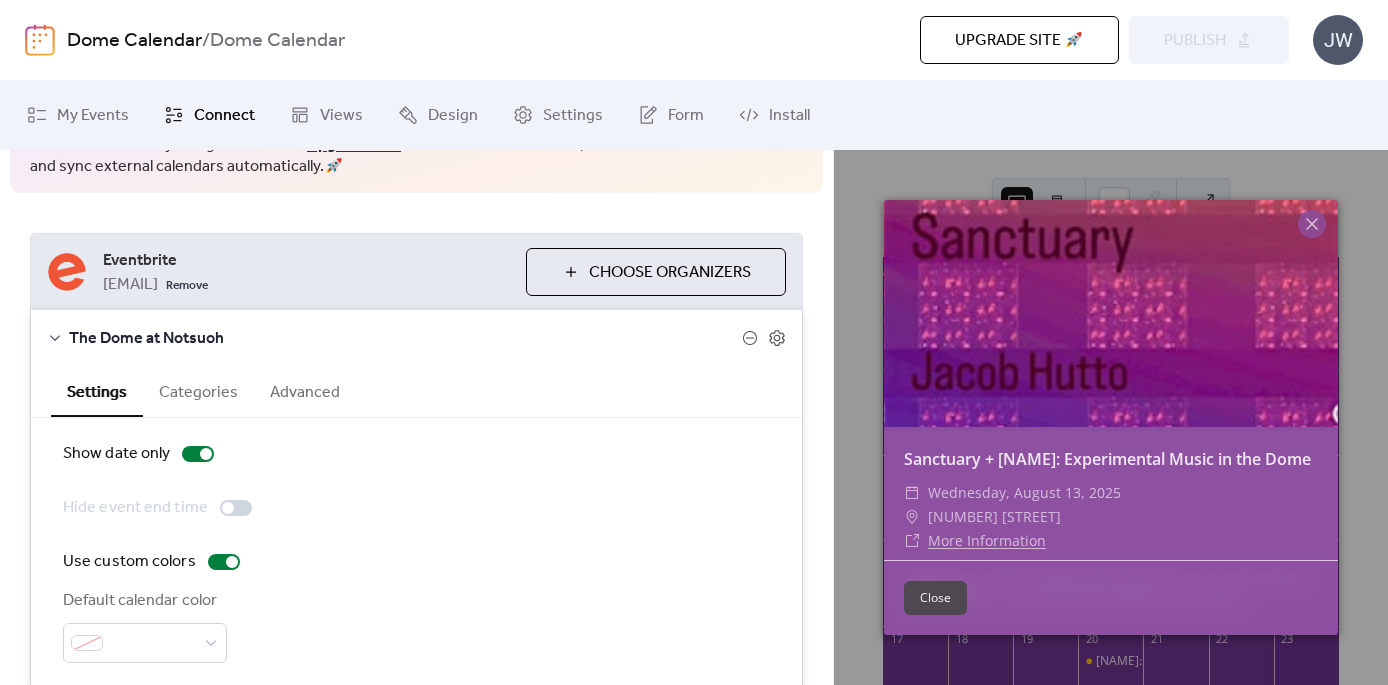 click on "**********" at bounding box center [416, 460] 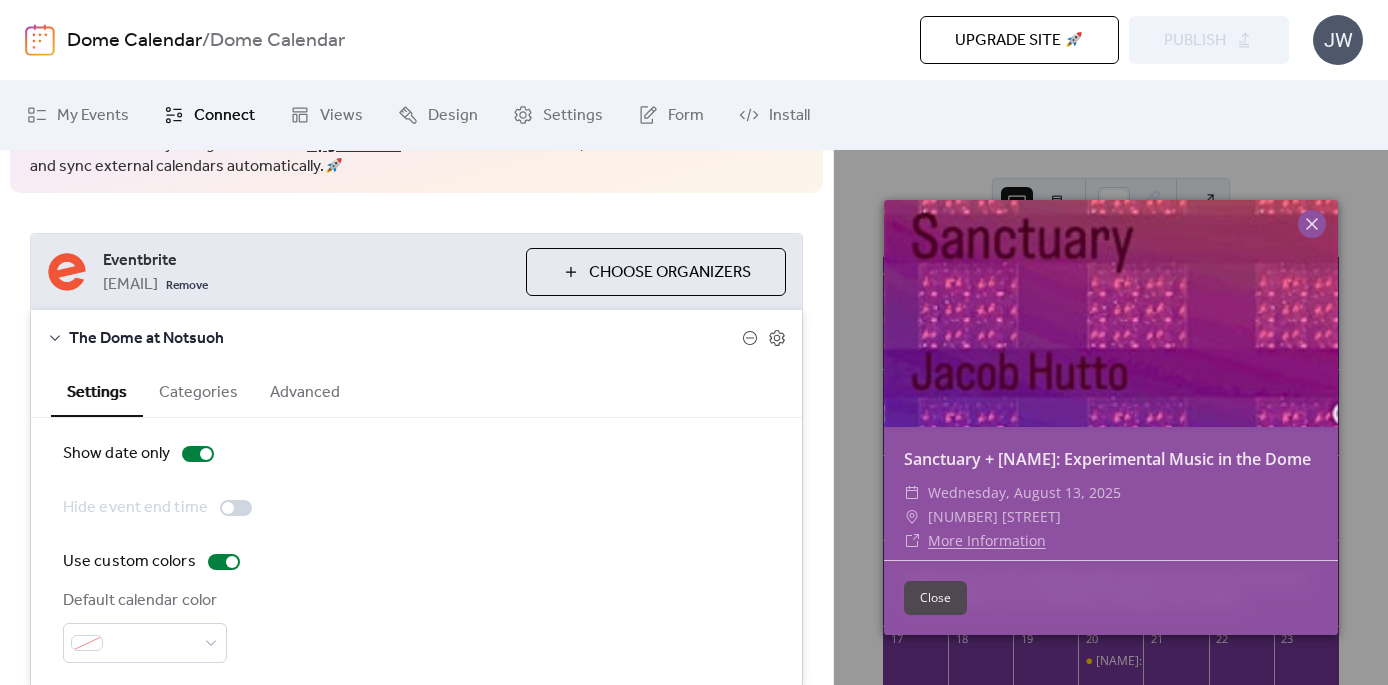 click 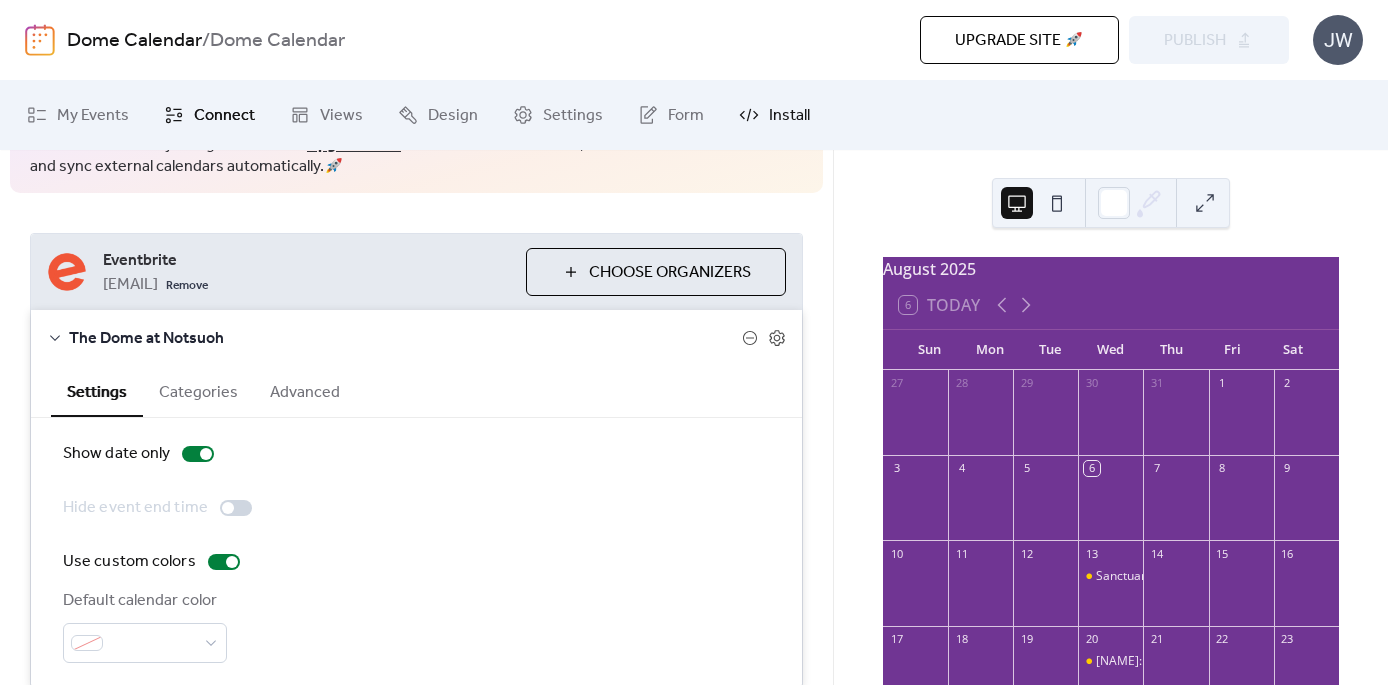 click on "Install" at bounding box center (774, 115) 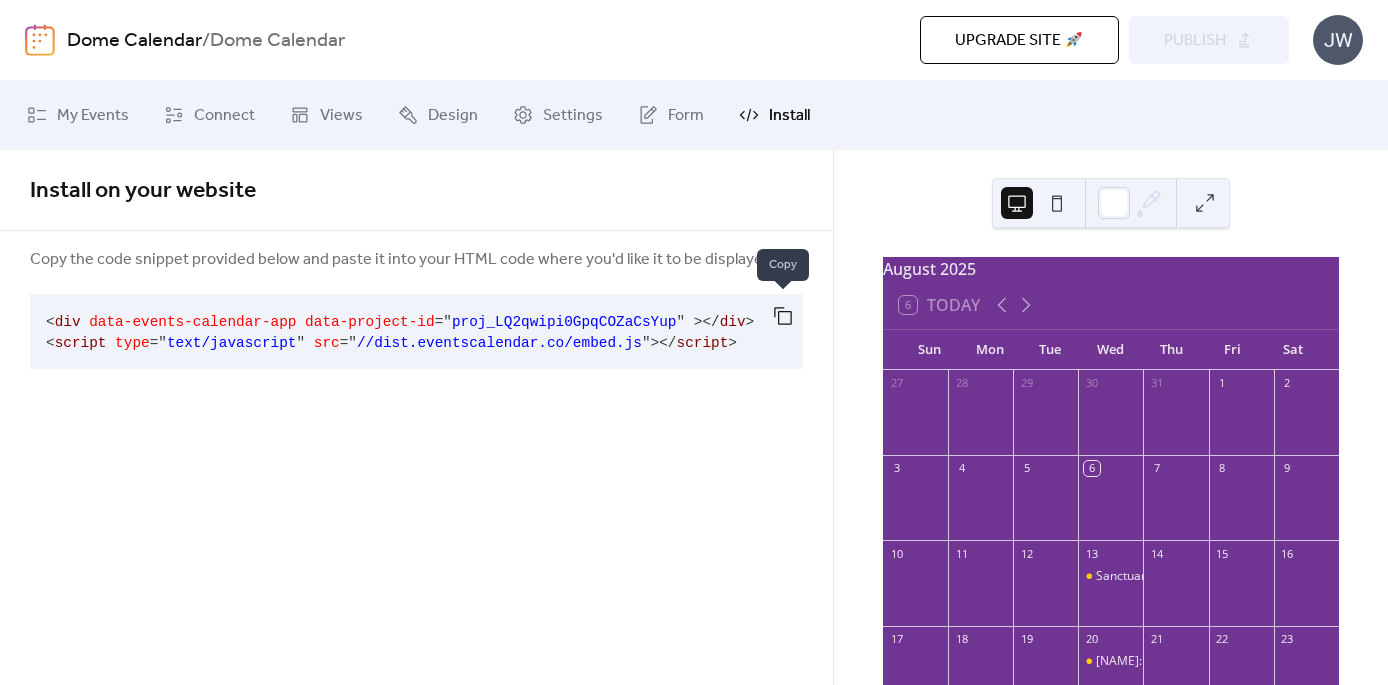 click at bounding box center [783, 316] 